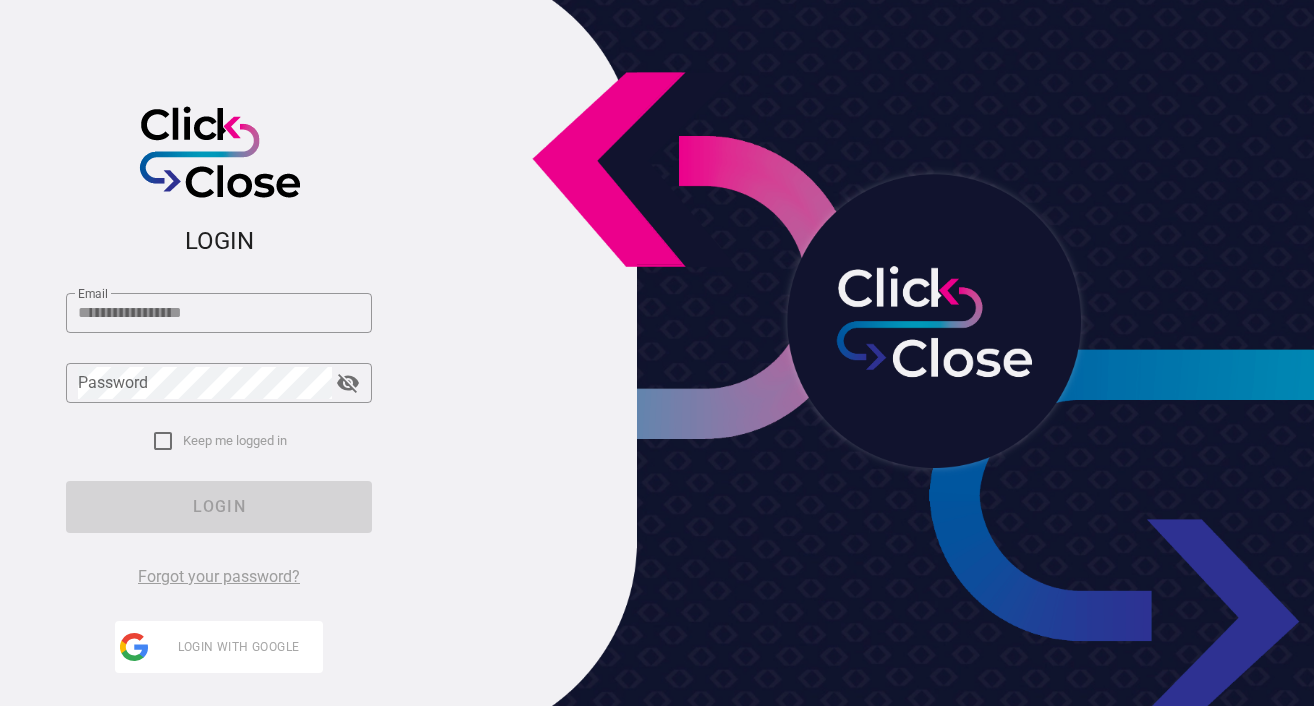 scroll, scrollTop: 0, scrollLeft: 0, axis: both 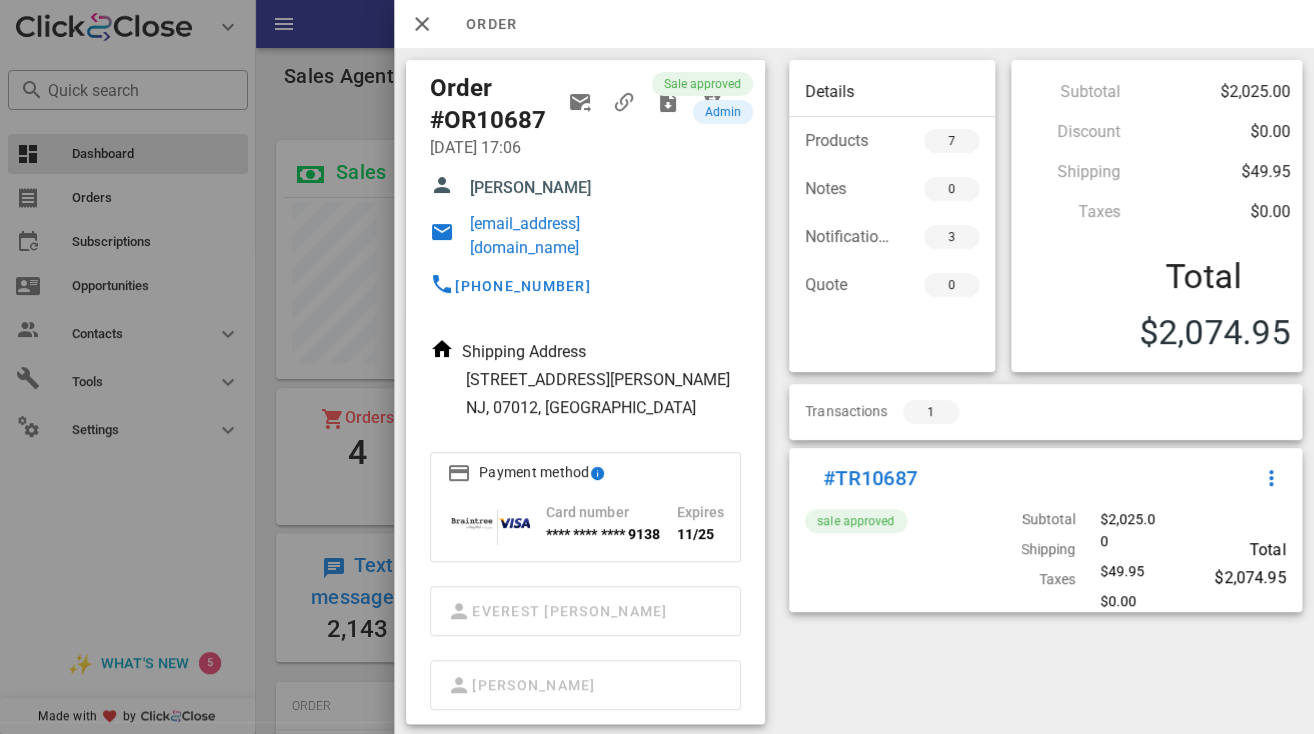 click on "[EMAIL_ADDRESS][DOMAIN_NAME]" at bounding box center (551, 236) 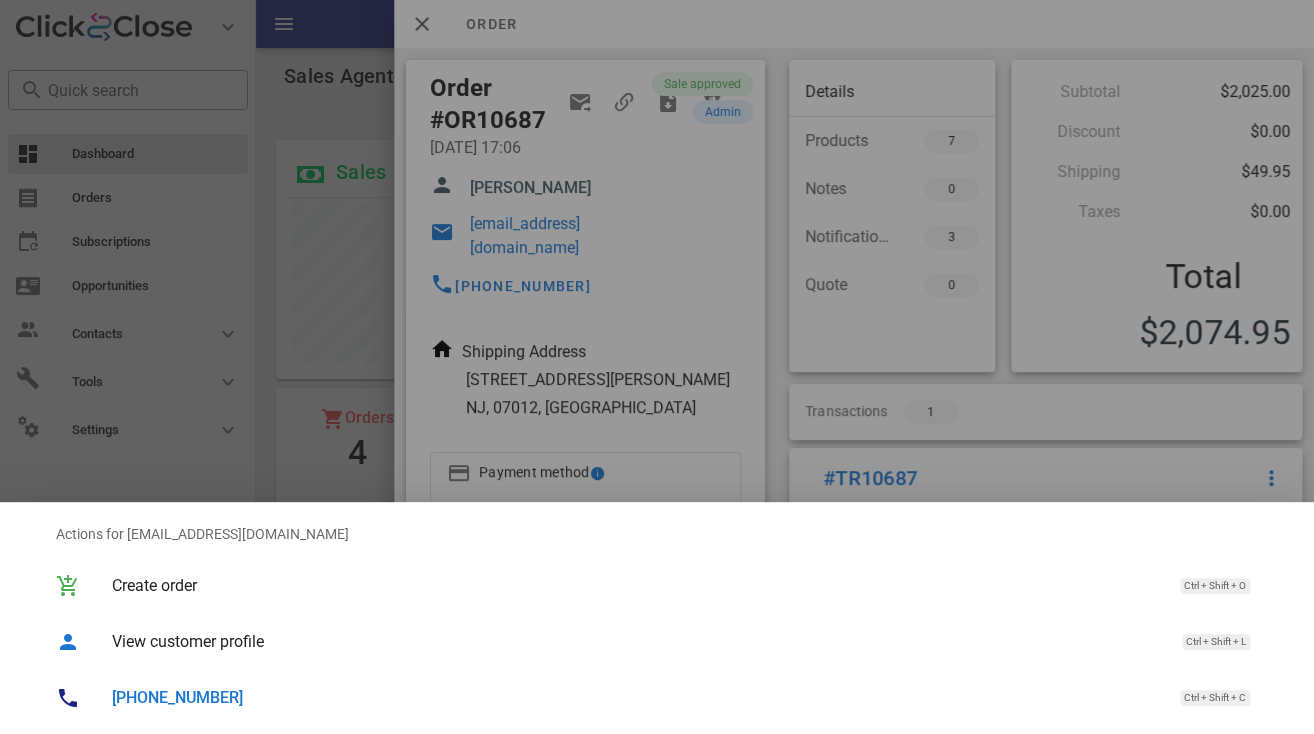 scroll, scrollTop: 0, scrollLeft: 0, axis: both 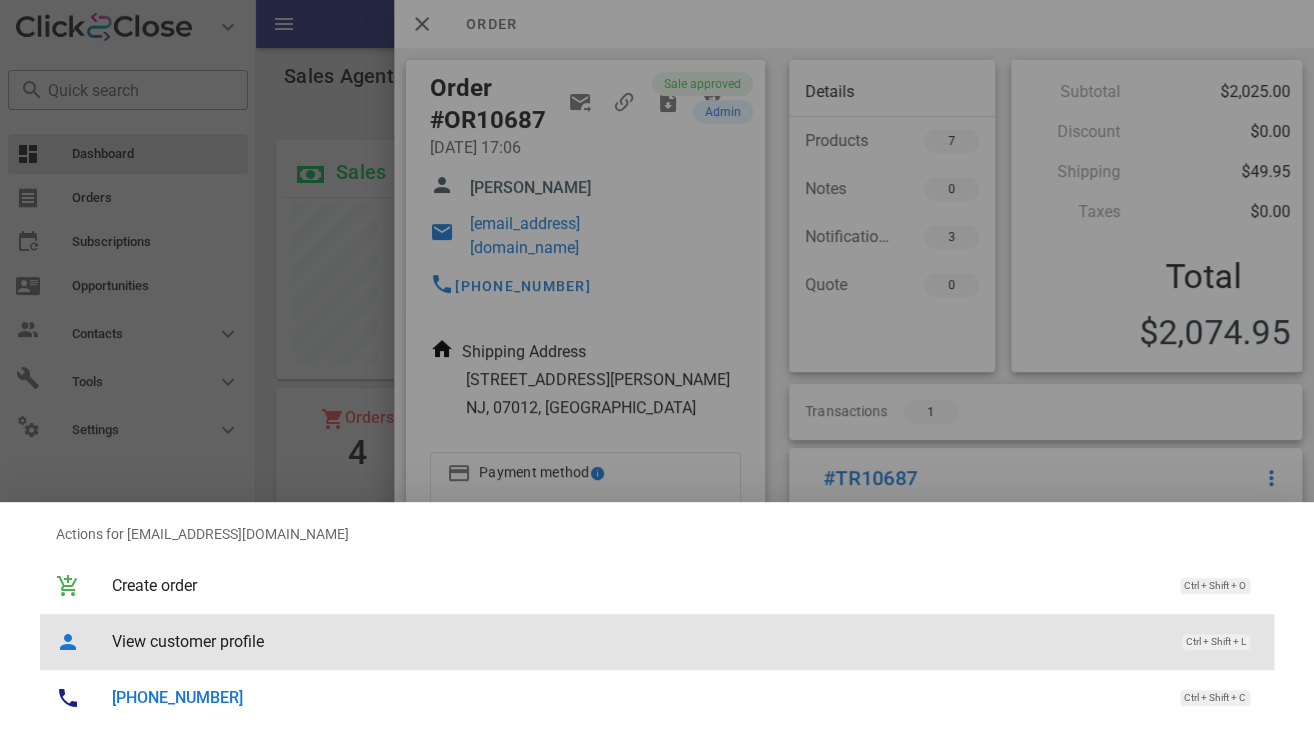 click on "View customer profile" at bounding box center [637, 641] 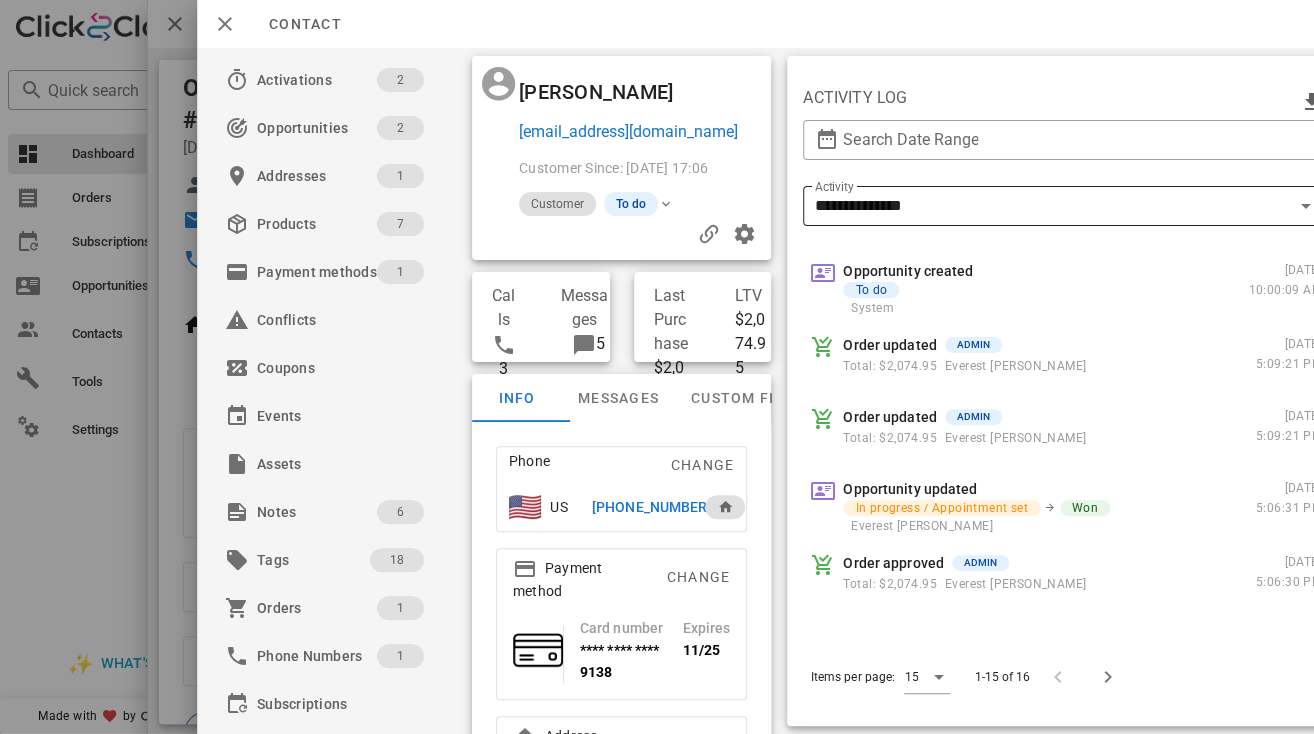 click on "**********" at bounding box center [1052, 206] 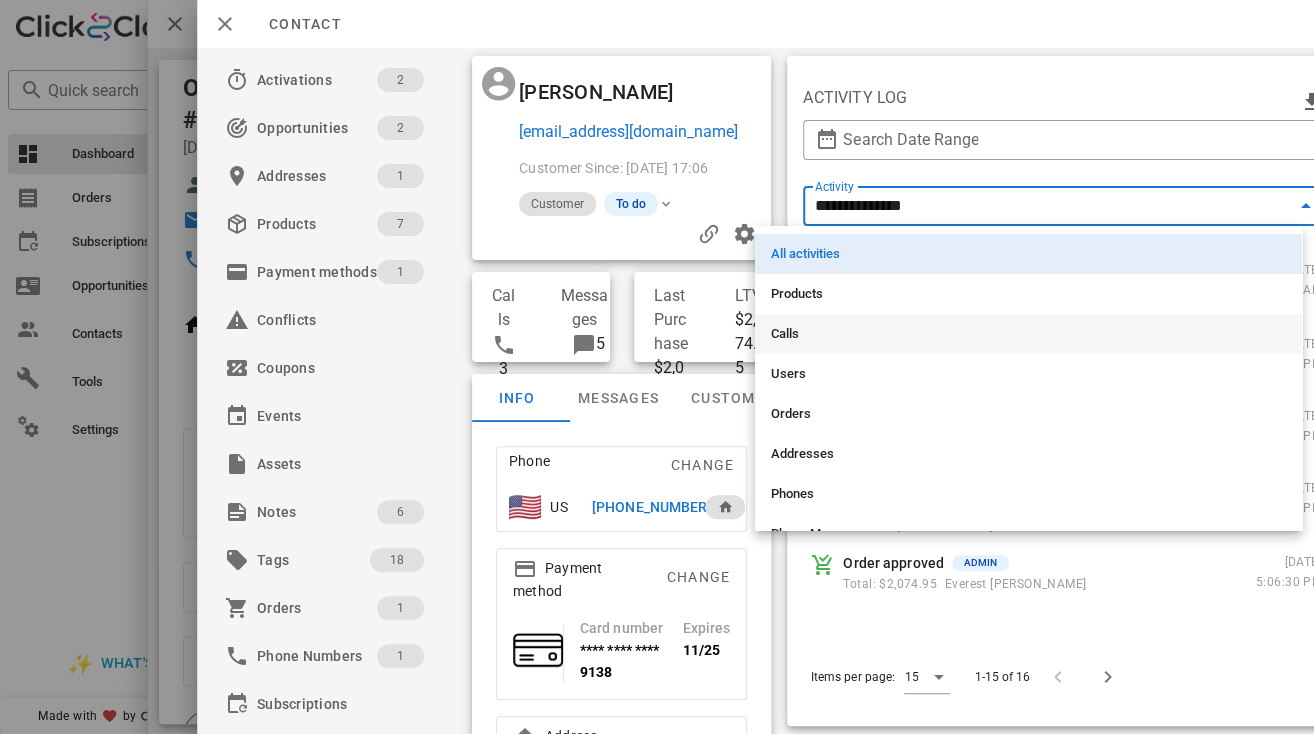 click on "Calls" at bounding box center [1028, 334] 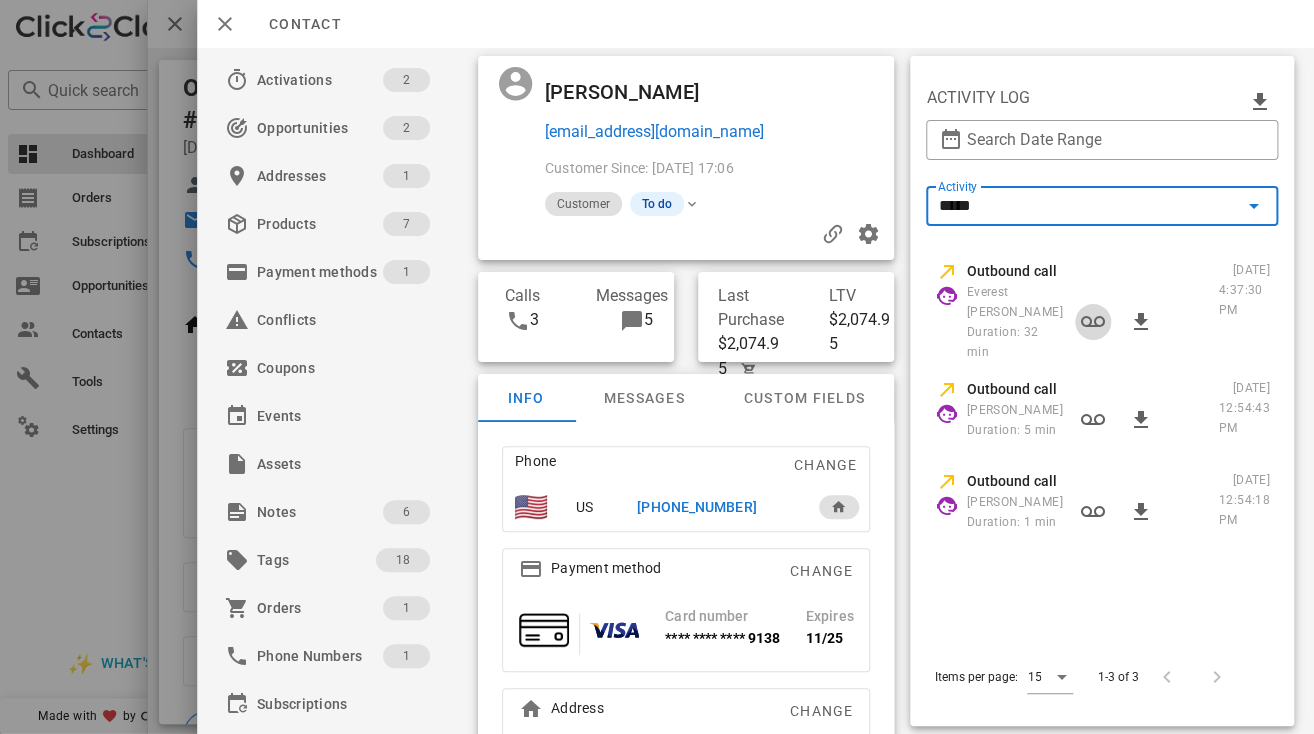 click at bounding box center [1093, 322] 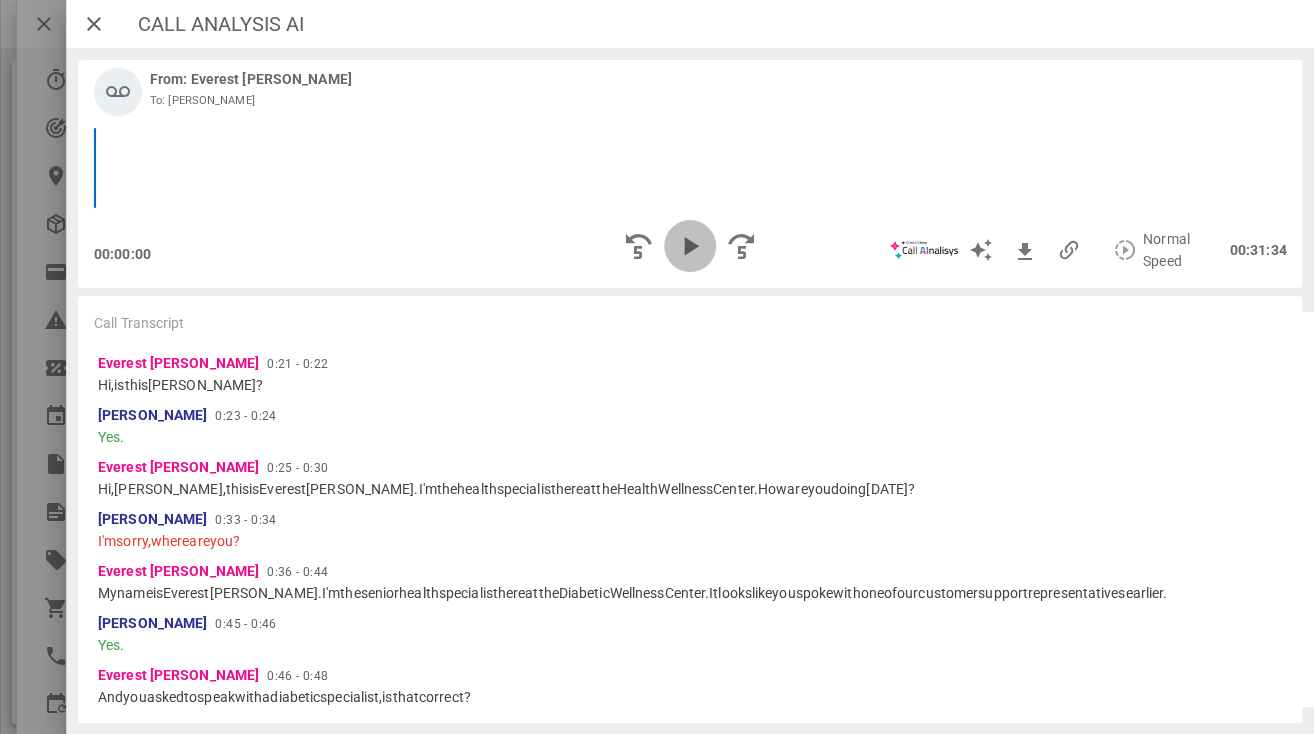 click at bounding box center (690, 246) 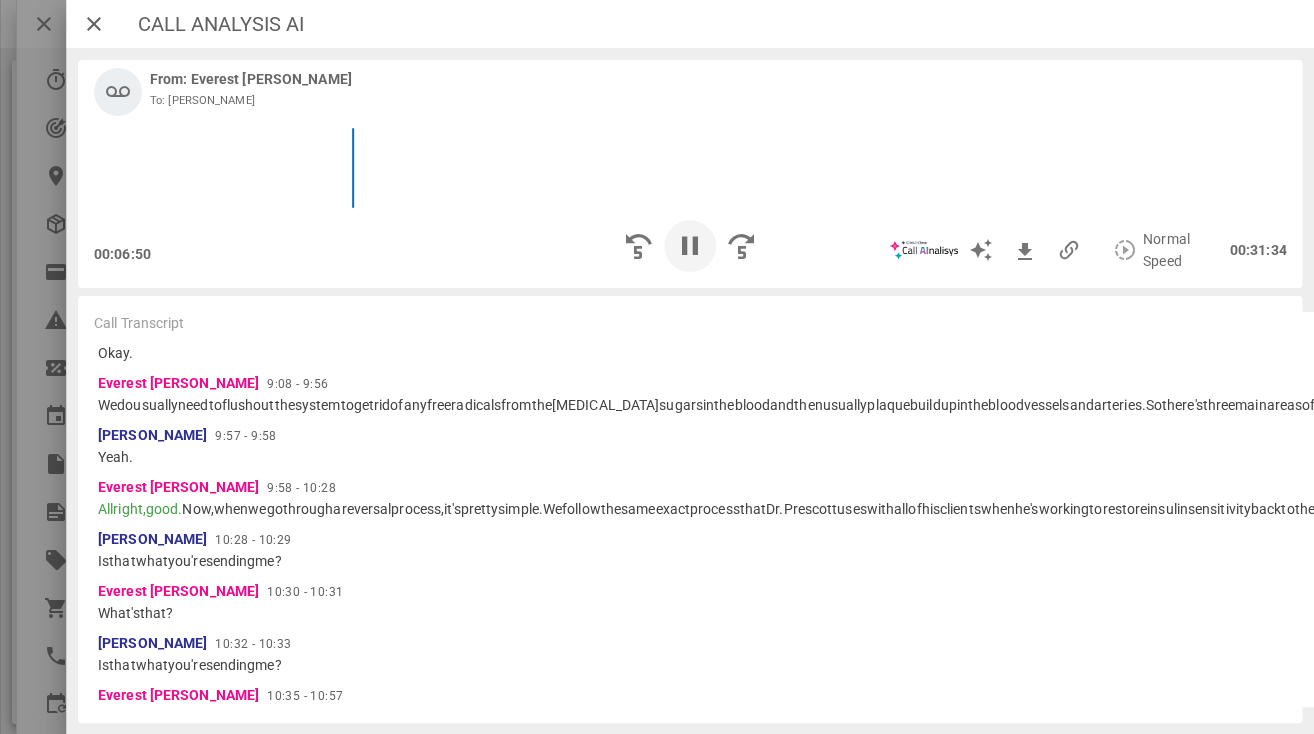 scroll, scrollTop: 2937, scrollLeft: 0, axis: vertical 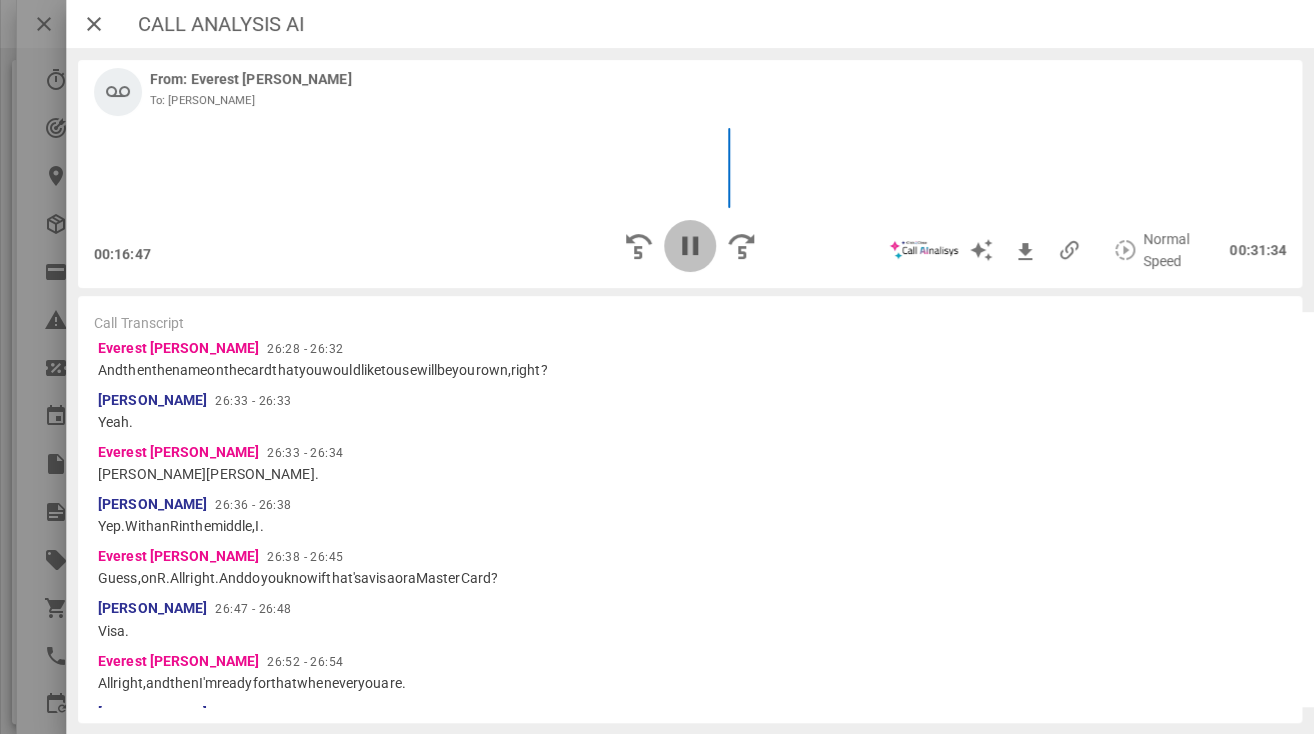 click at bounding box center (690, 246) 